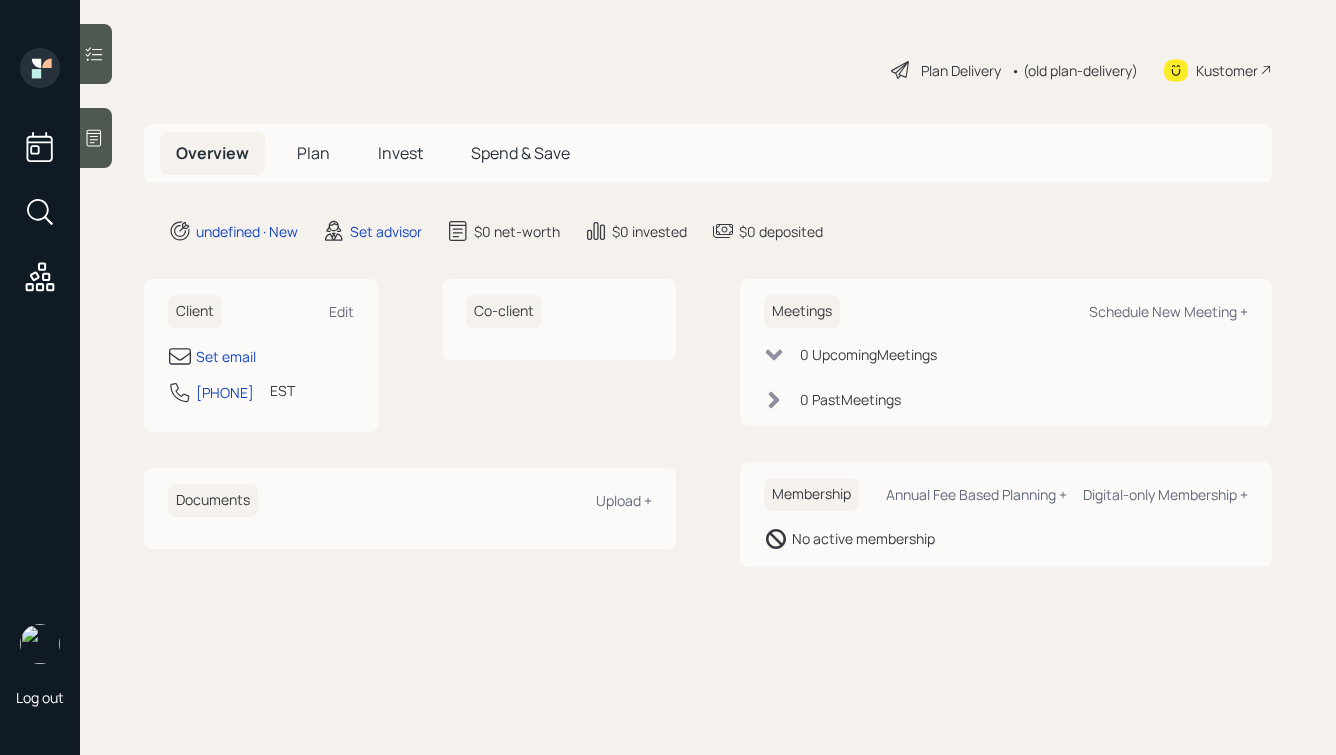 scroll, scrollTop: 0, scrollLeft: 0, axis: both 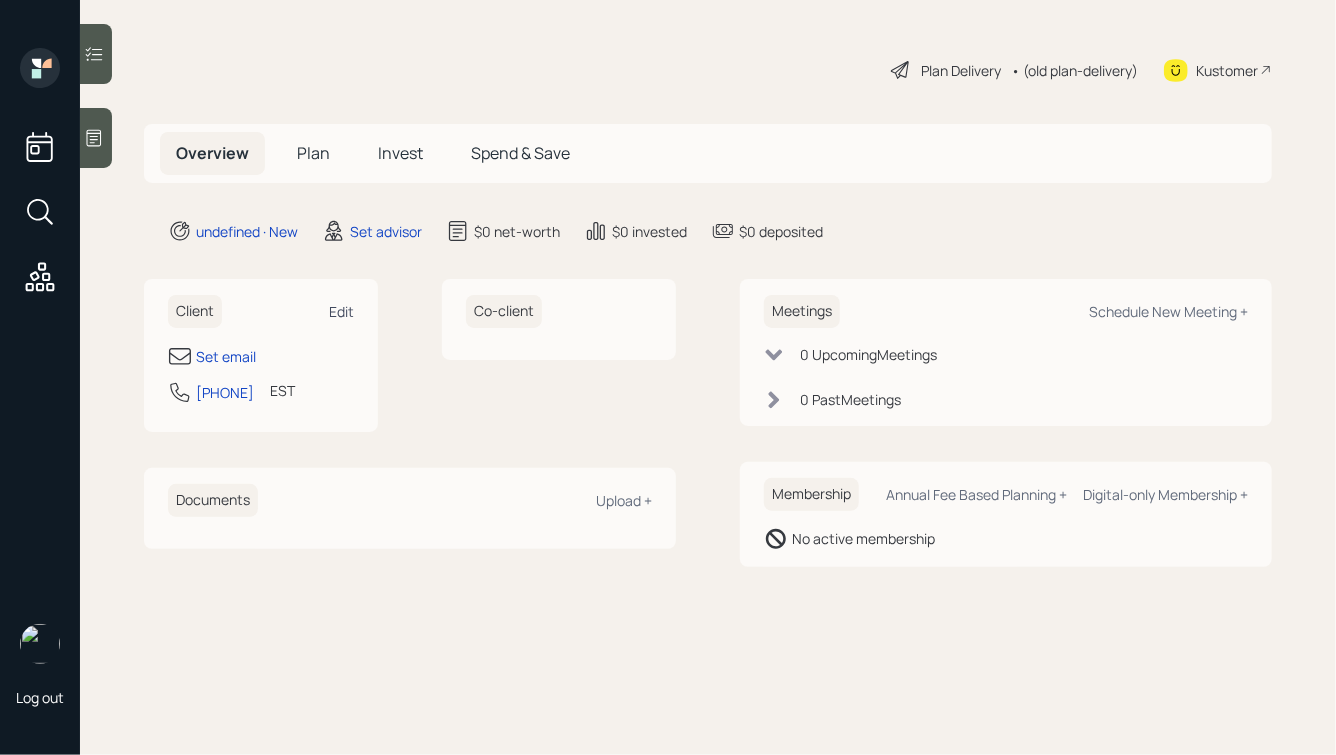 click on "Edit" at bounding box center [341, 311] 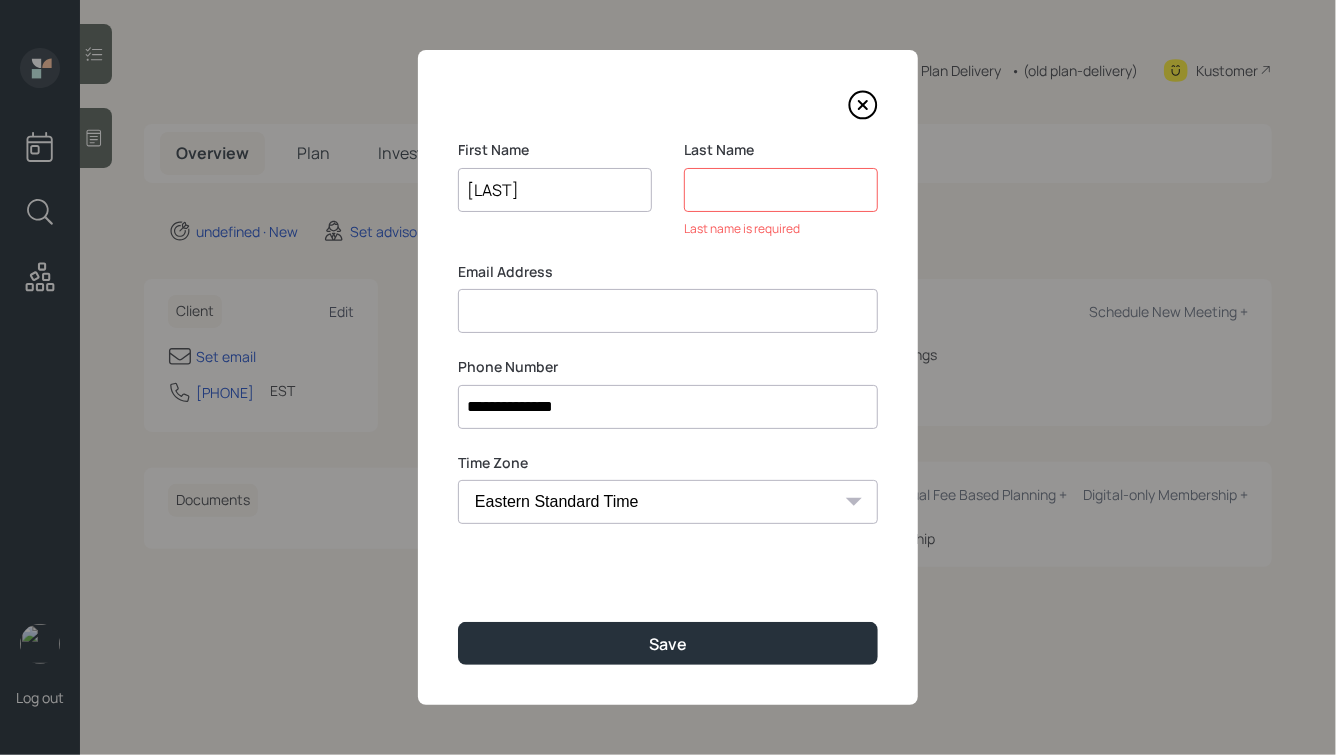 type on "[LAST]" 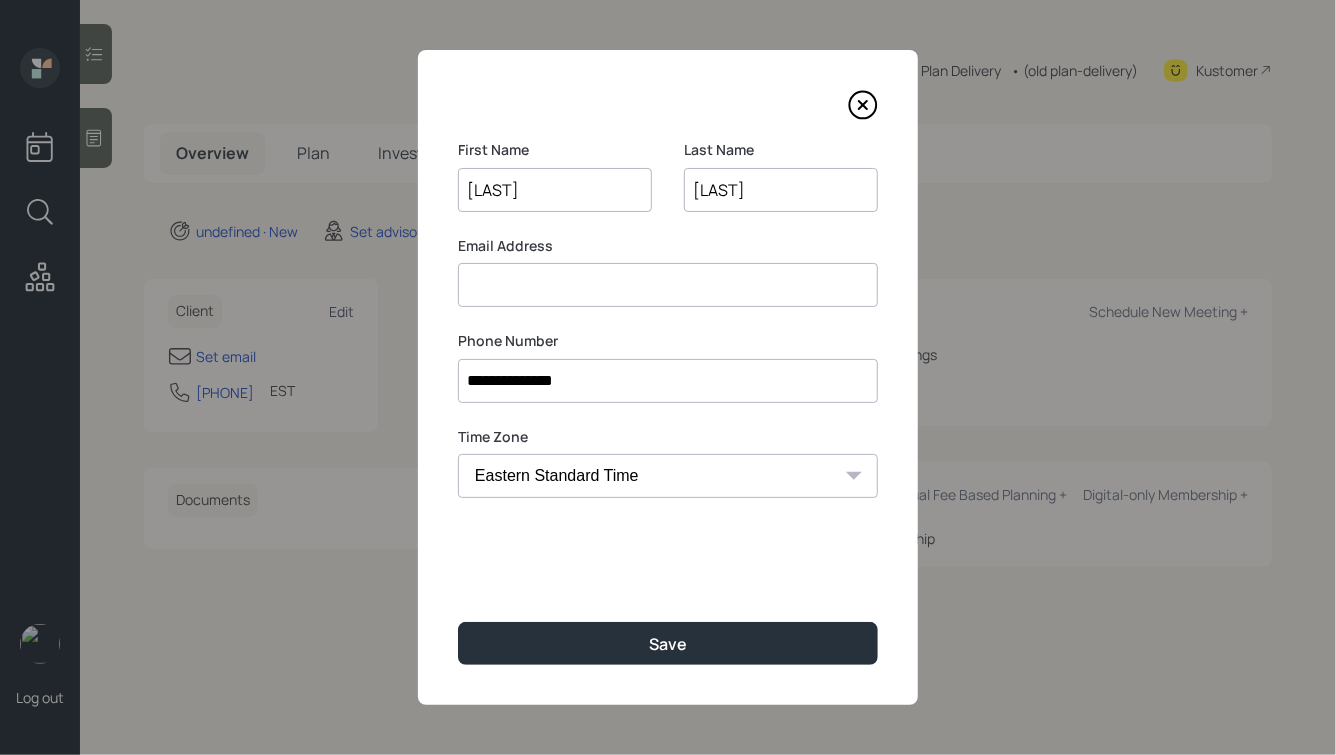 type on "[LAST]" 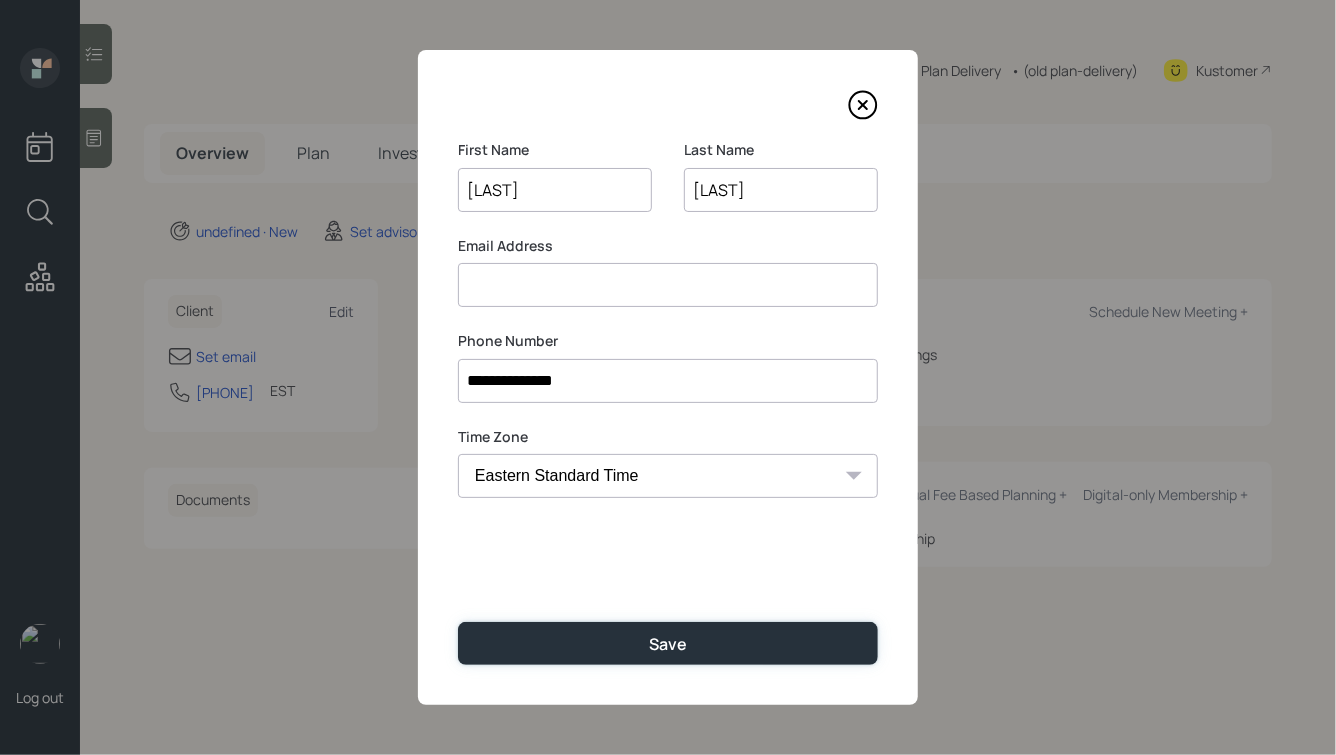 type 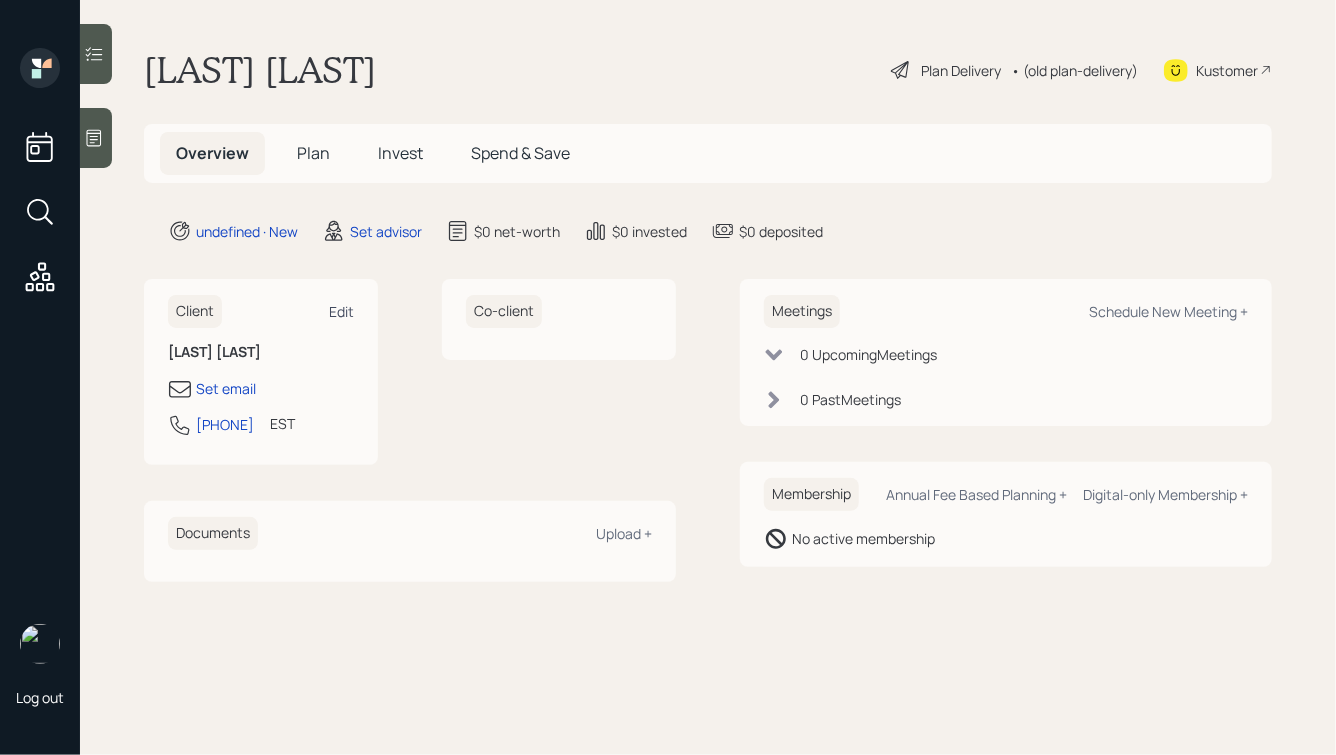 click on "Edit" at bounding box center [341, 311] 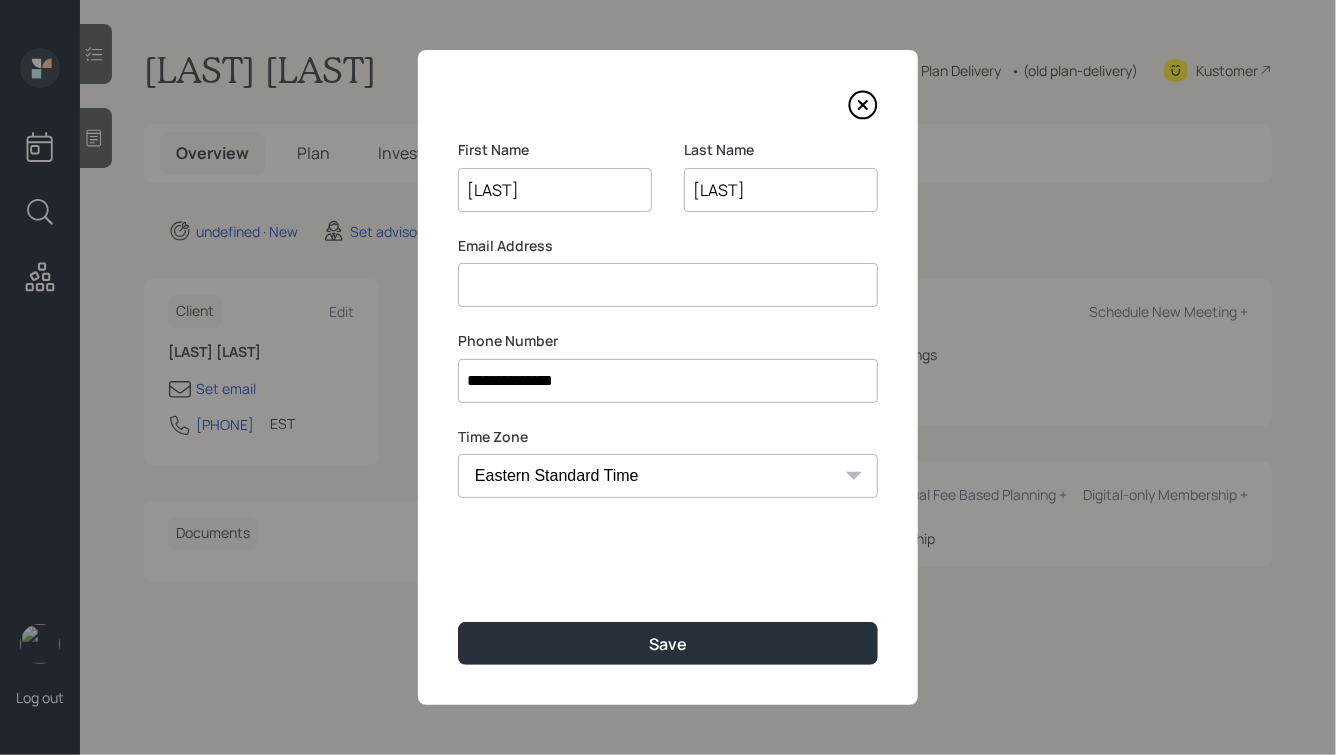 drag, startPoint x: 538, startPoint y: 201, endPoint x: 462, endPoint y: 197, distance: 76.105194 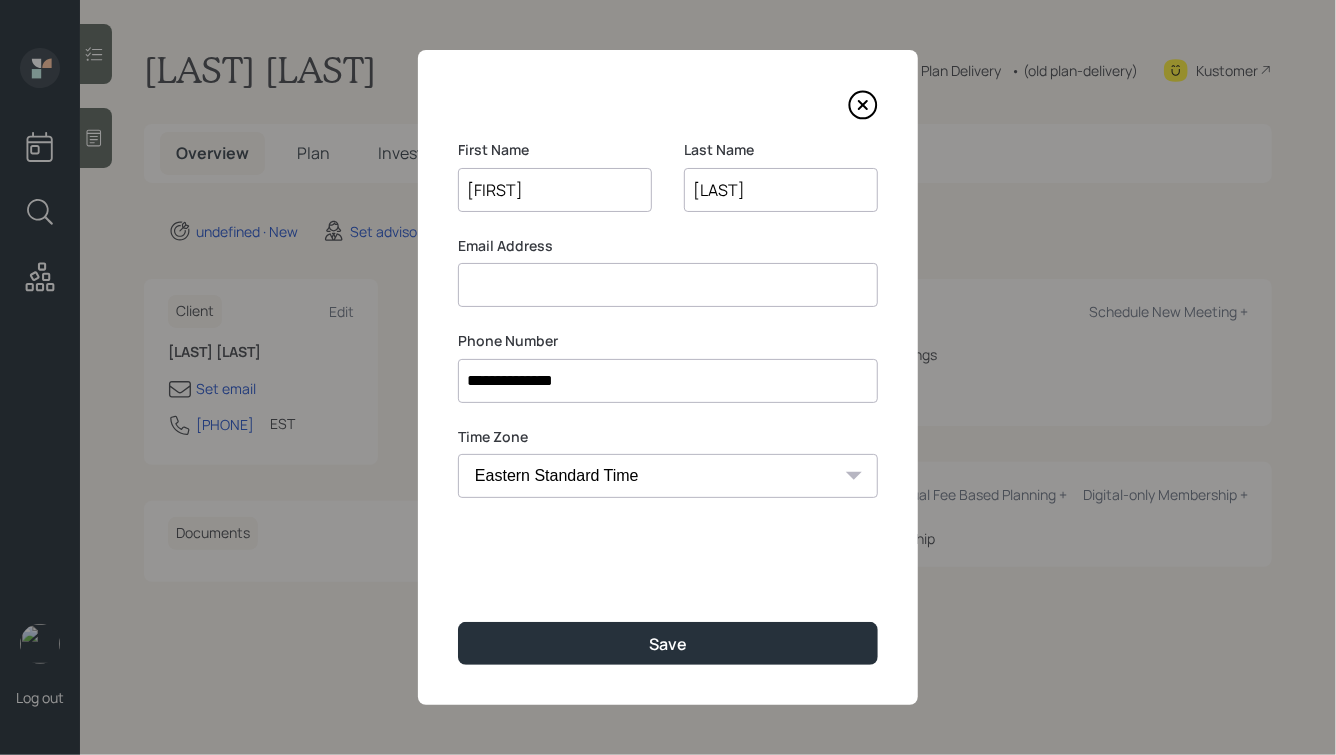 type on "[FIRST]" 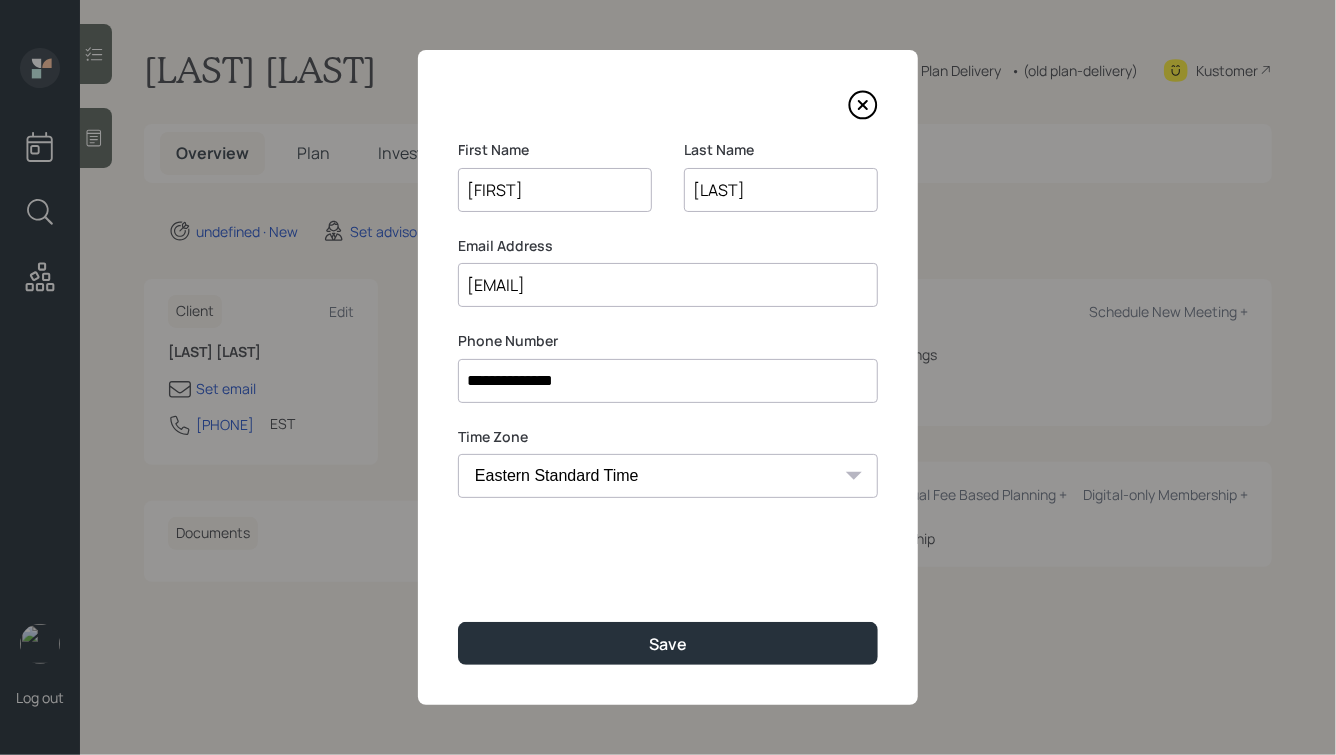 type on "[EMAIL]" 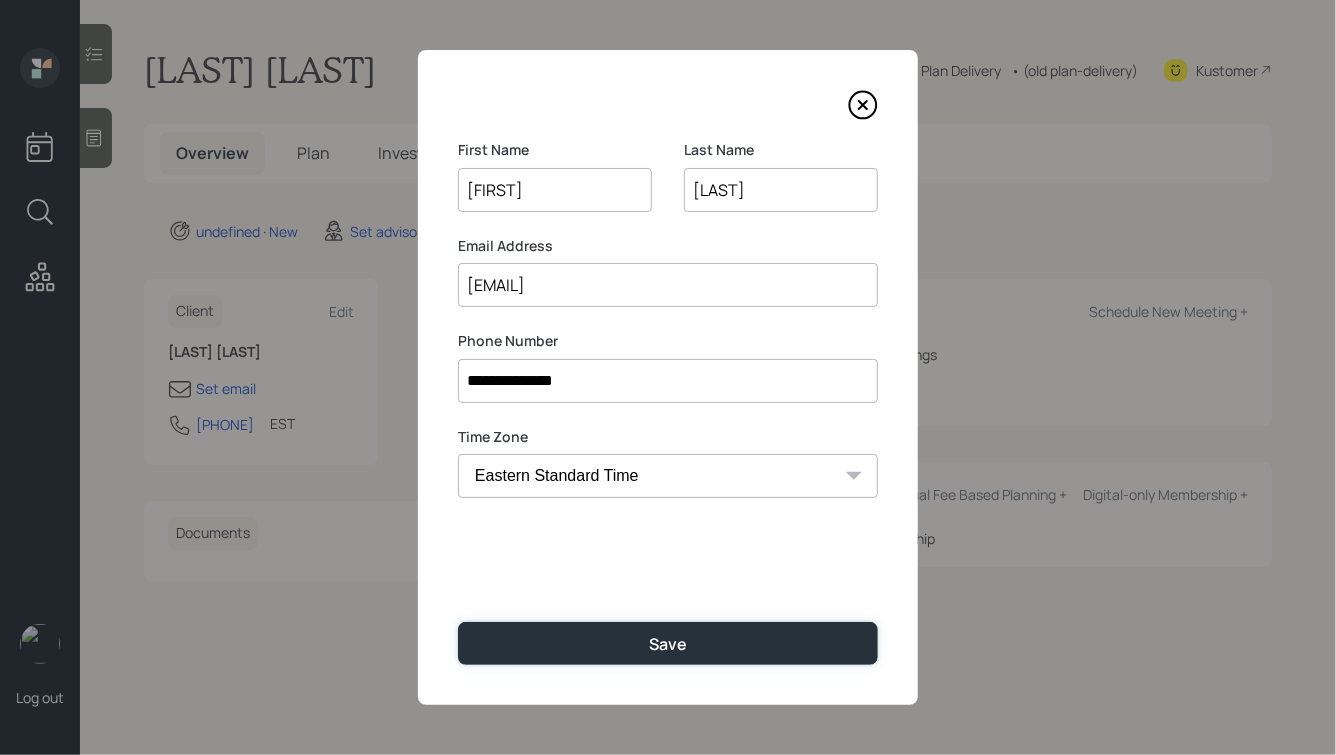 type 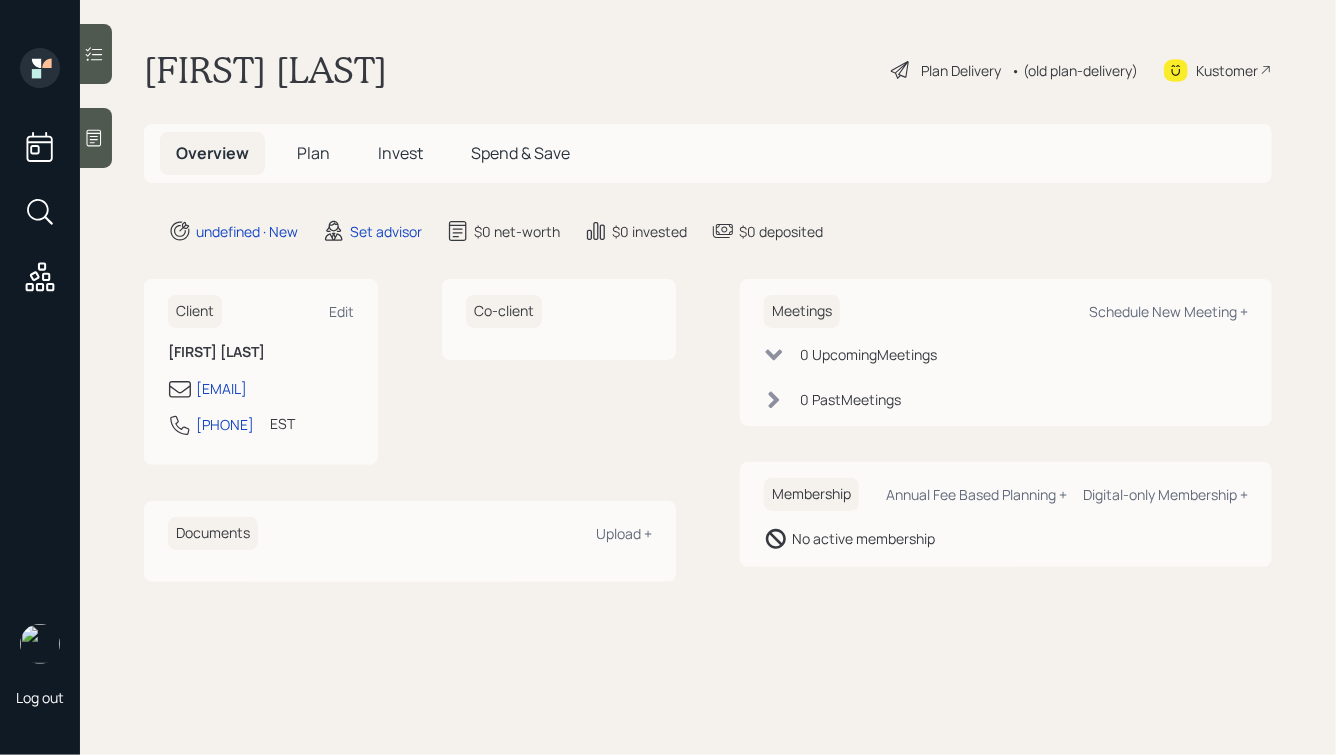 click 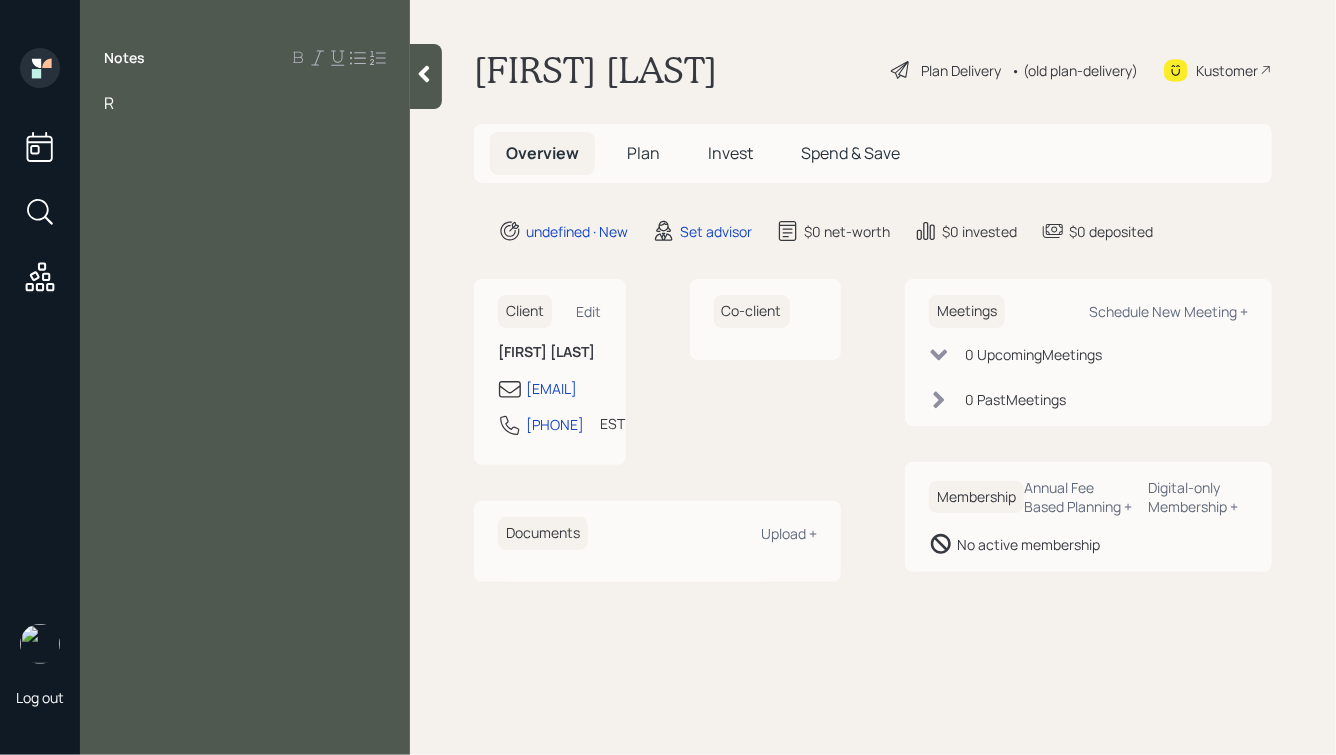 type 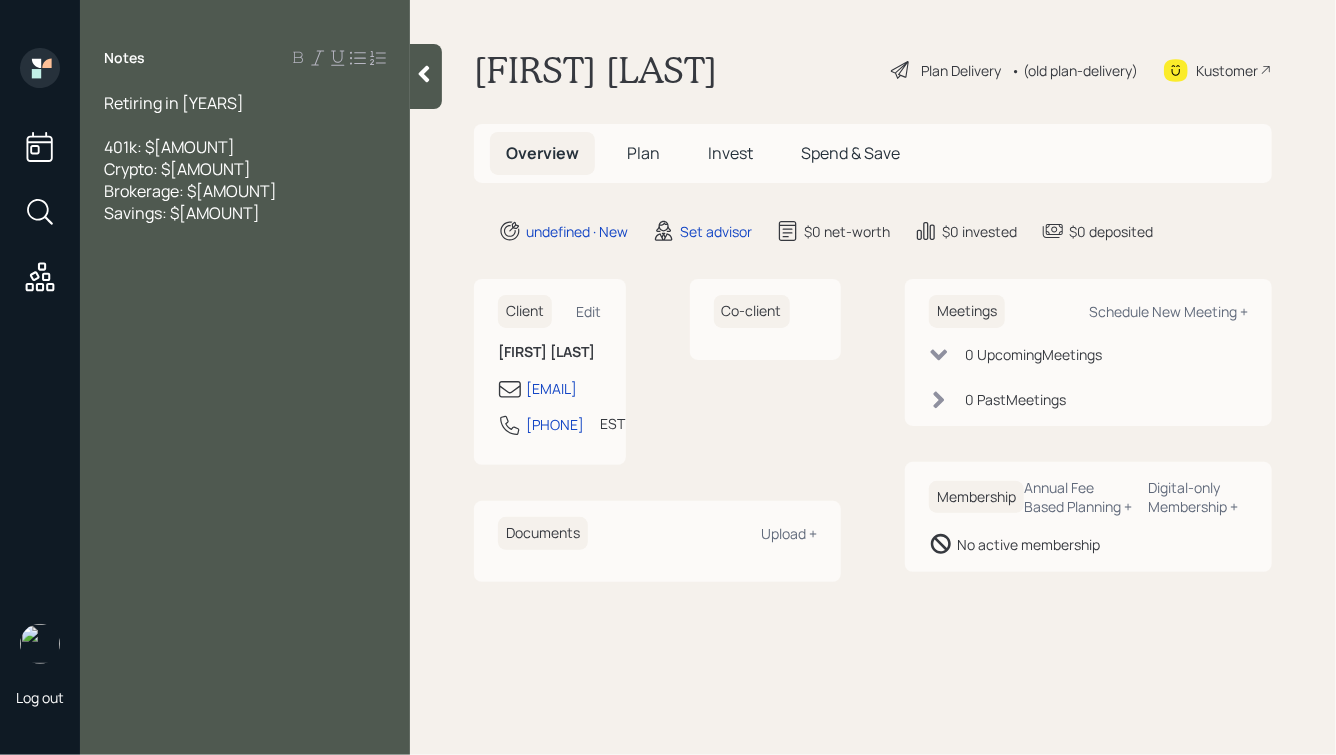 click on "Brokerage: $[AMOUNT]" at bounding box center [245, 191] 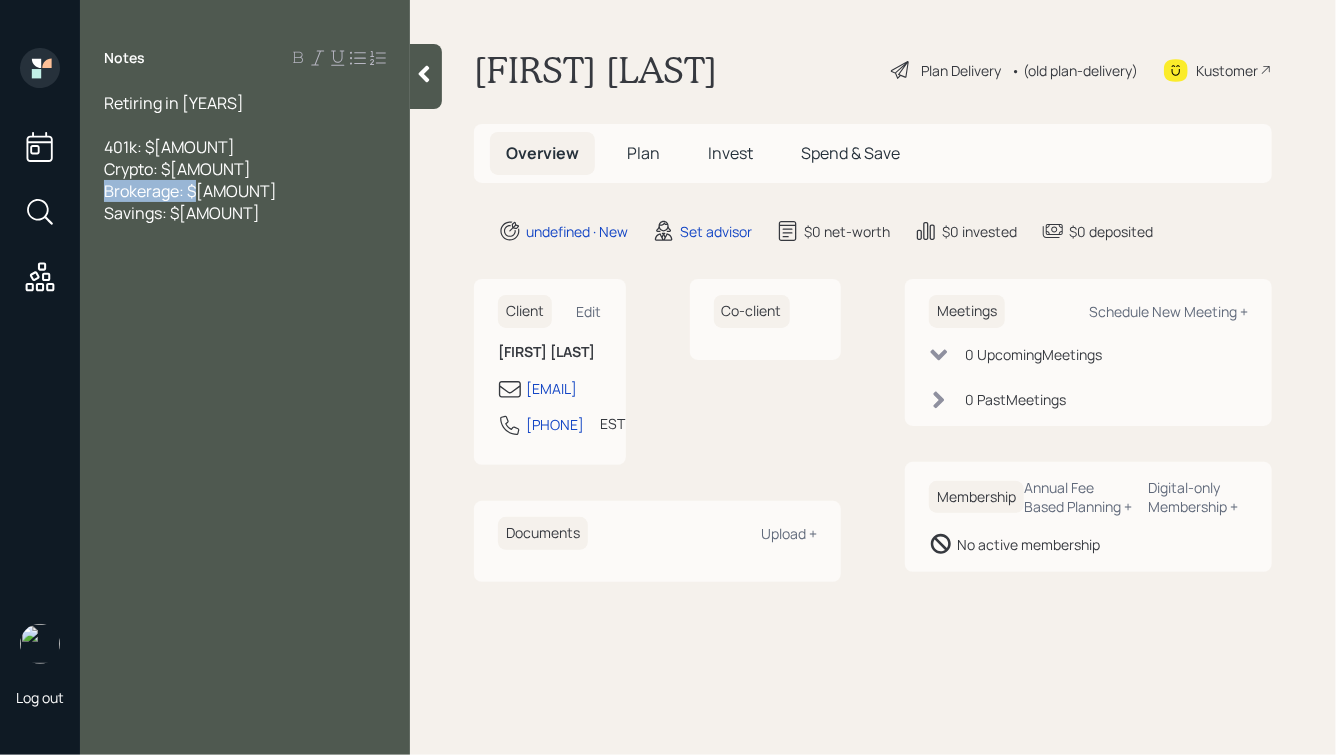 drag, startPoint x: 211, startPoint y: 191, endPoint x: 63, endPoint y: 196, distance: 148.08444 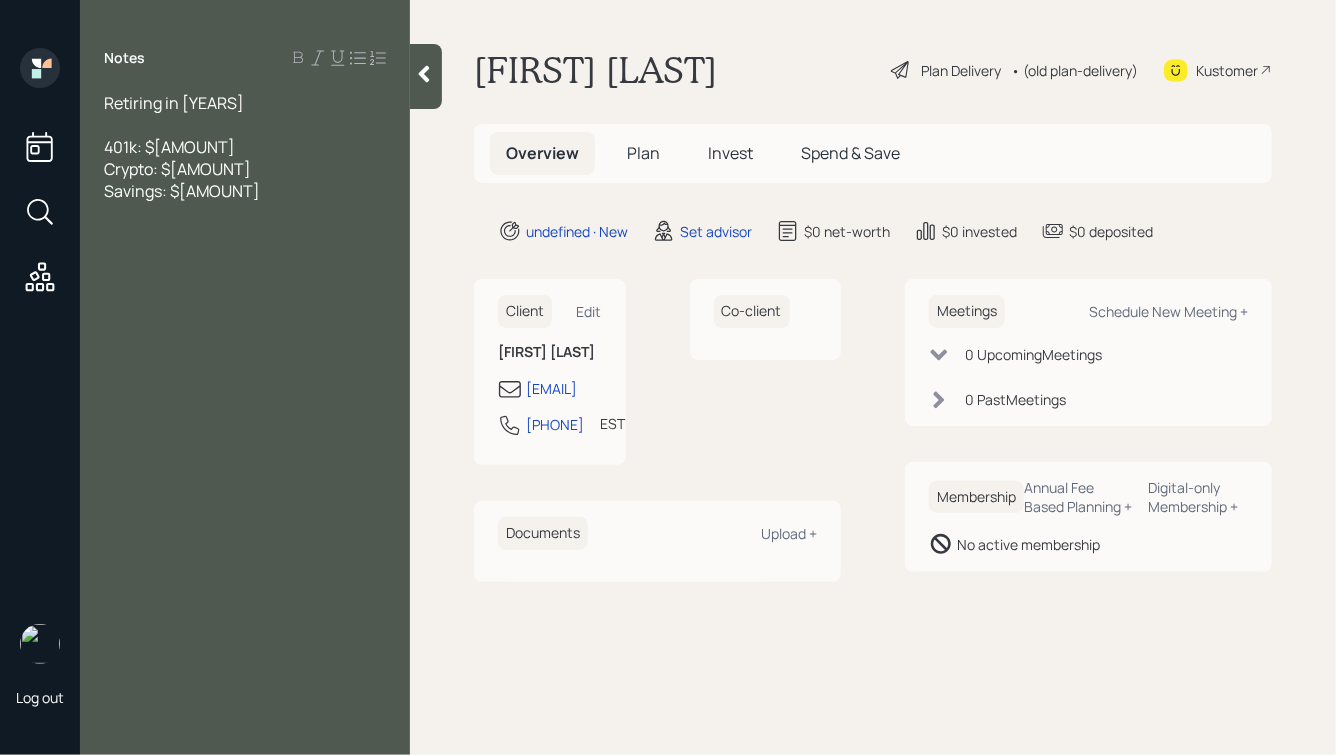 click on "Retiring in [YEARS]" at bounding box center [245, 103] 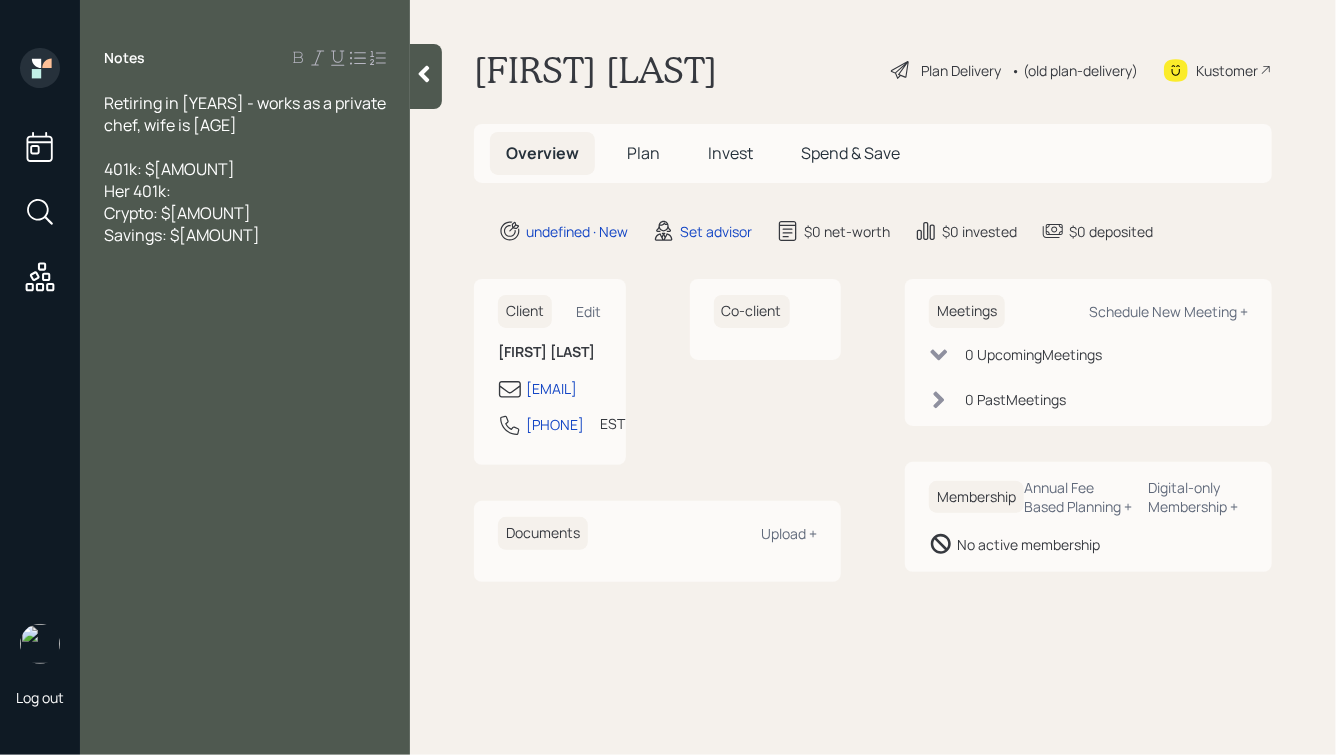 drag, startPoint x: 187, startPoint y: 197, endPoint x: 77, endPoint y: 201, distance: 110.0727 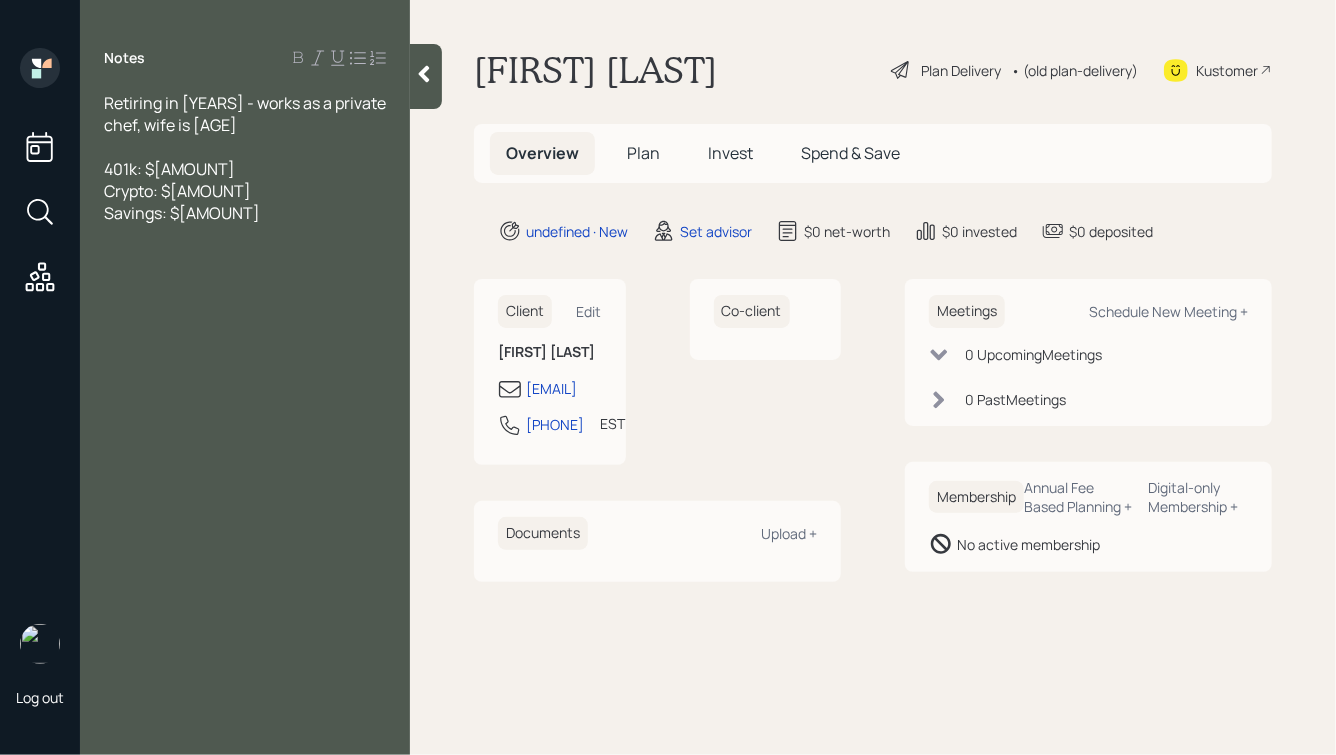 click on "Retiring in [YEARS] - works as a private chef, wife is [AGE]" at bounding box center (245, 114) 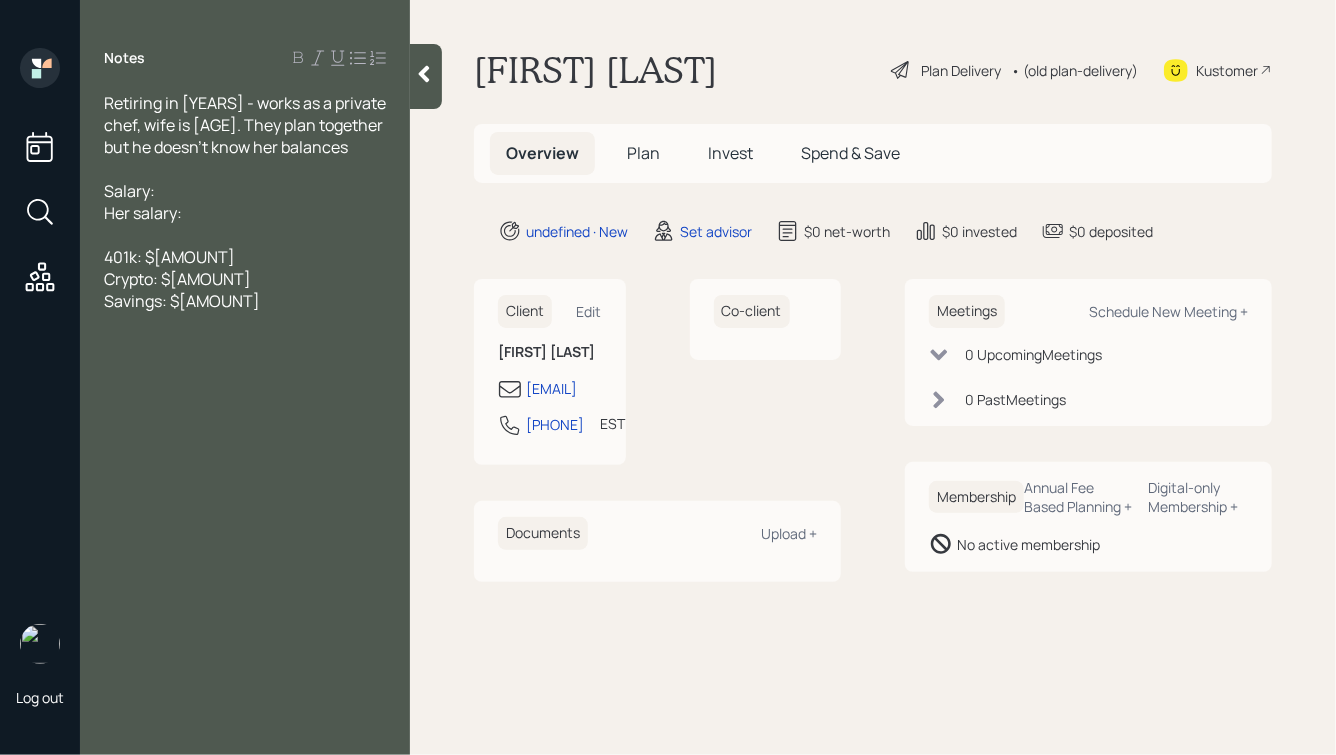 click on "Salary:" at bounding box center [129, 191] 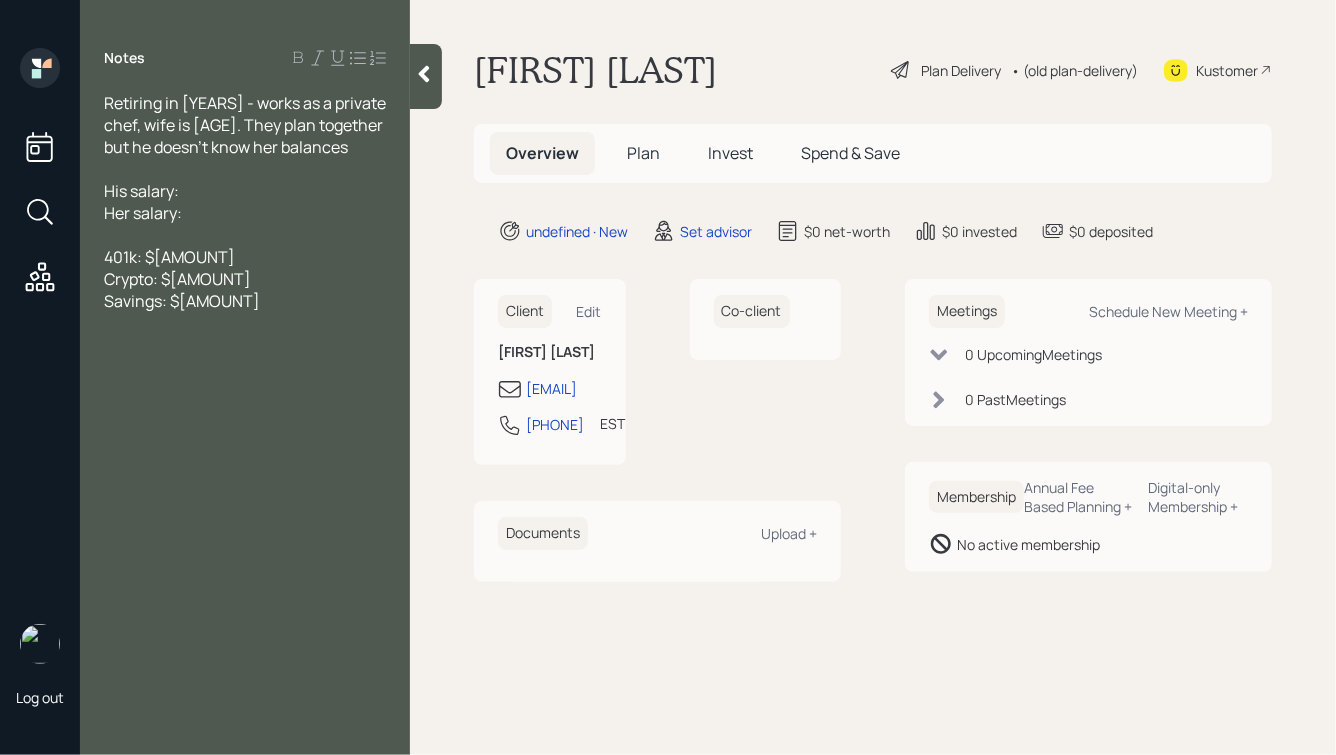 click on "His salary:" at bounding box center [245, 191] 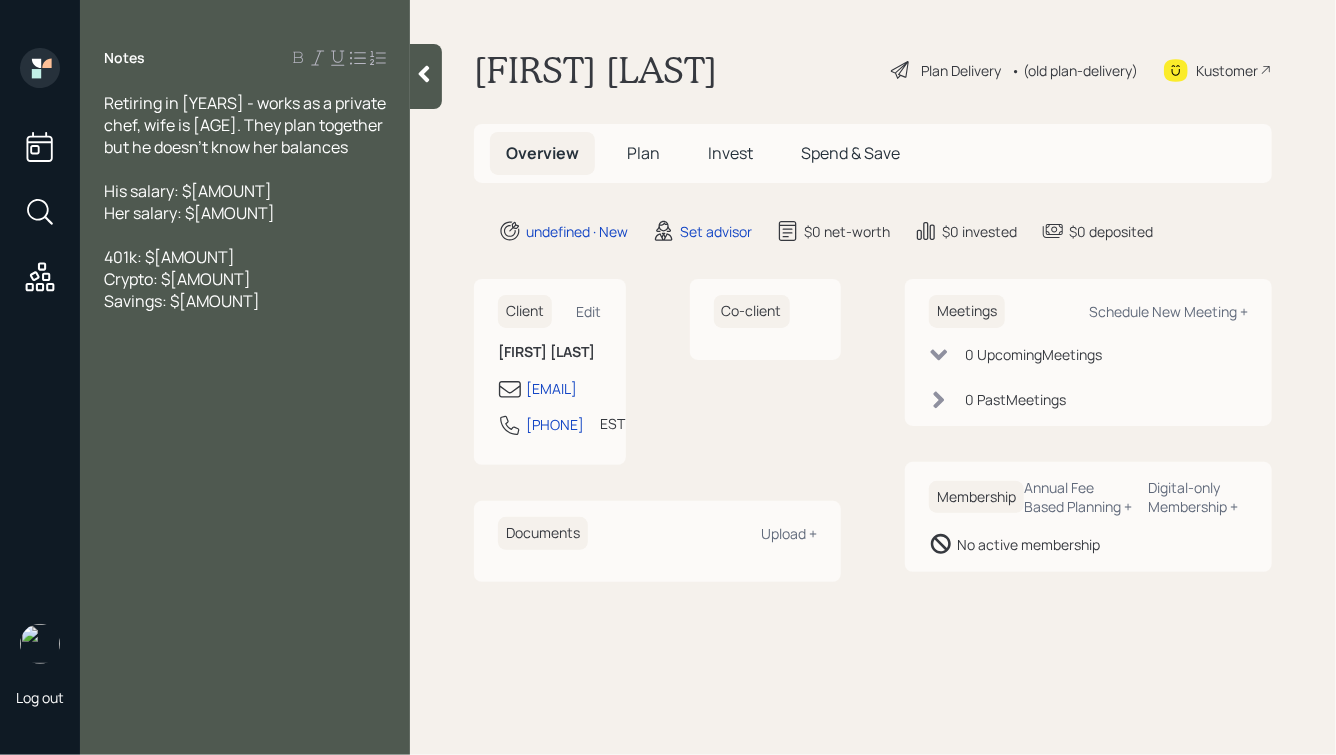 click on "Savings: $[AMOUNT]" at bounding box center (245, 301) 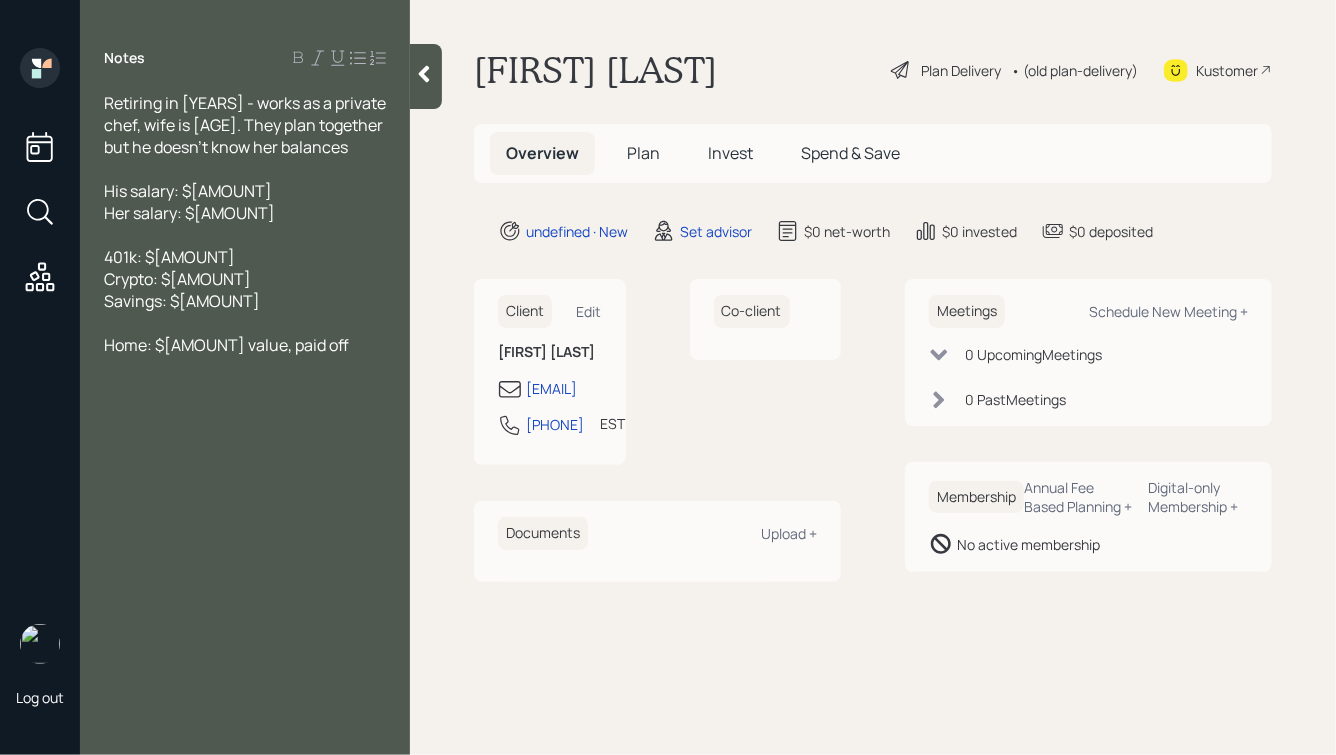 click on "Home: $[AMOUNT] value, paid off" at bounding box center [226, 345] 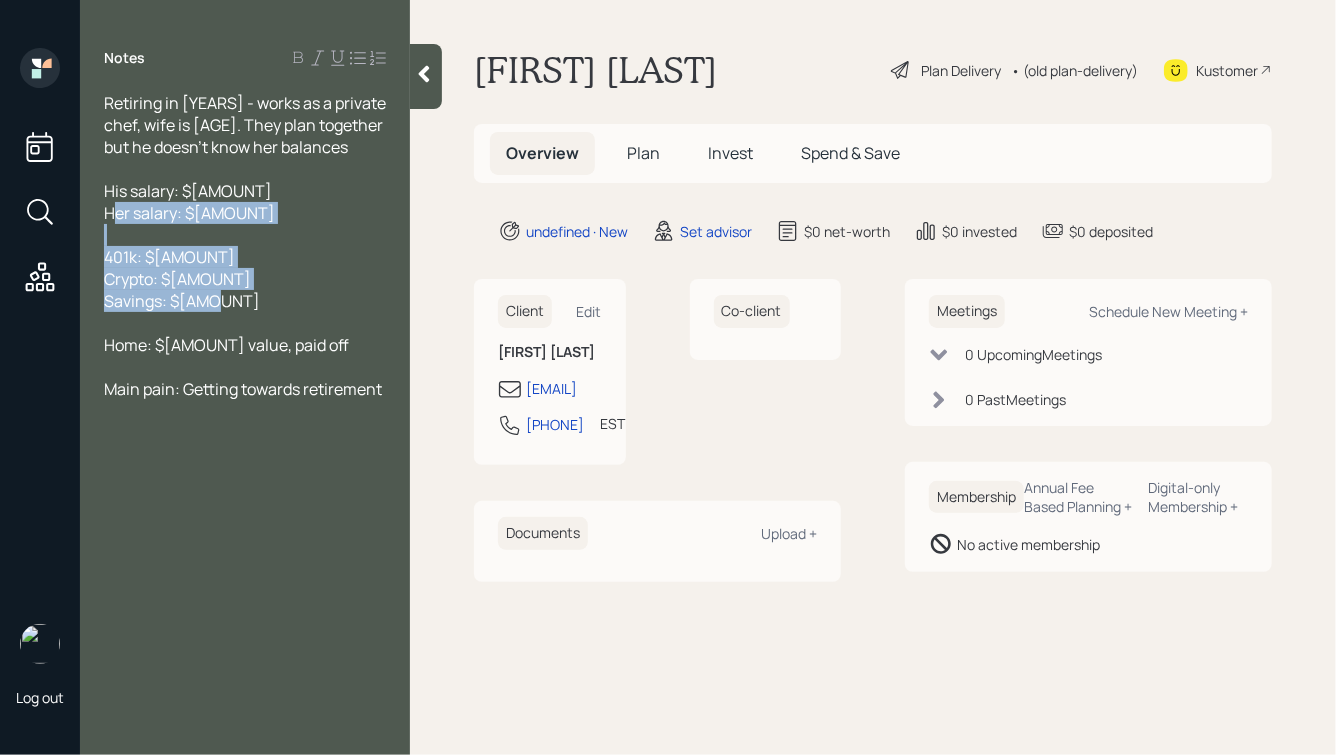drag, startPoint x: 218, startPoint y: 335, endPoint x: 80, endPoint y: 191, distance: 199.44925 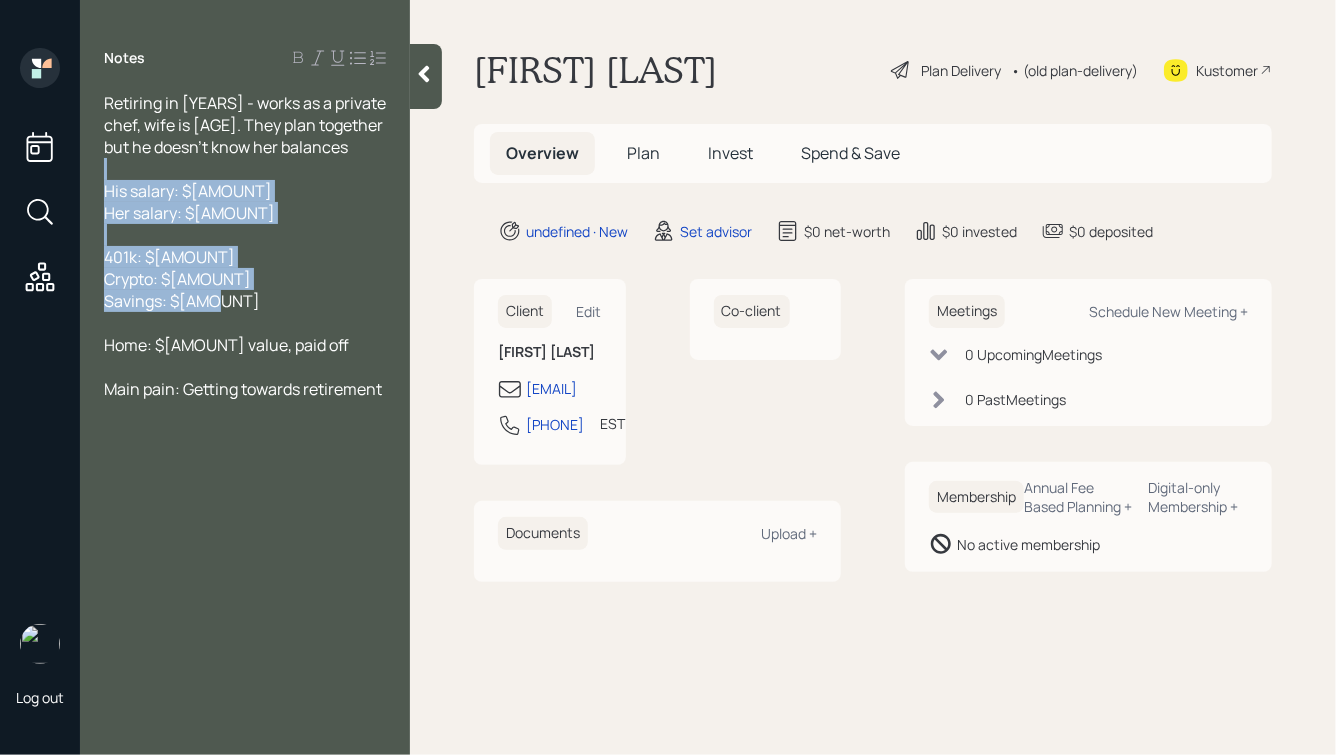 click on "Crypto: $[AMOUNT]" at bounding box center (245, 279) 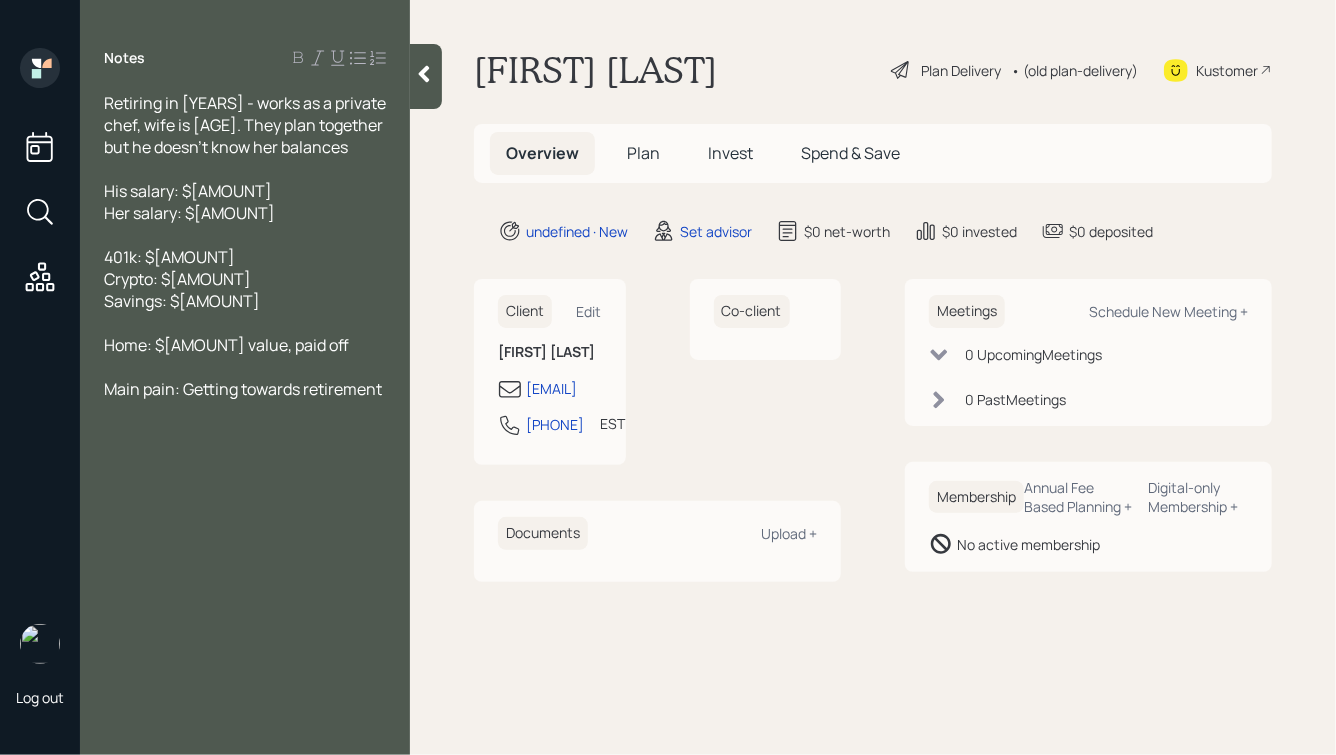drag, startPoint x: 211, startPoint y: 162, endPoint x: 88, endPoint y: 56, distance: 162.37303 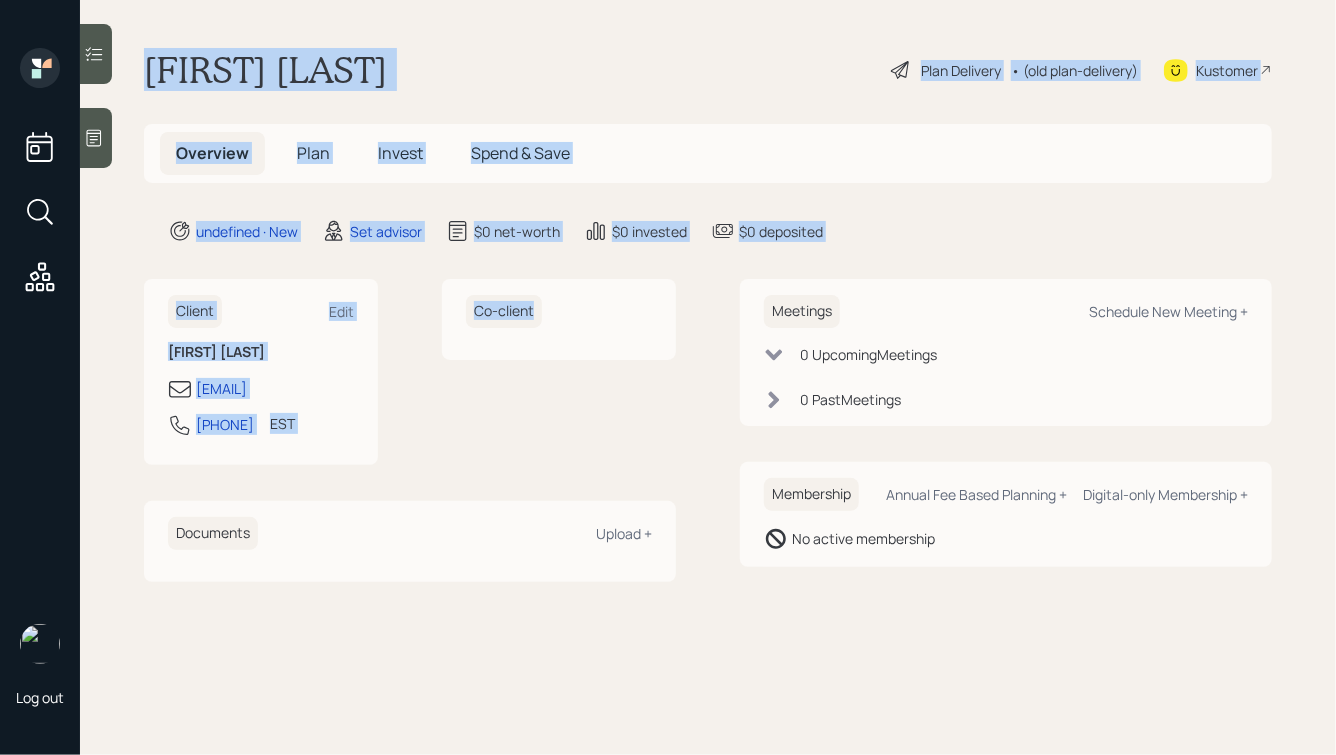 drag, startPoint x: 132, startPoint y: 54, endPoint x: 596, endPoint y: 509, distance: 649.8623 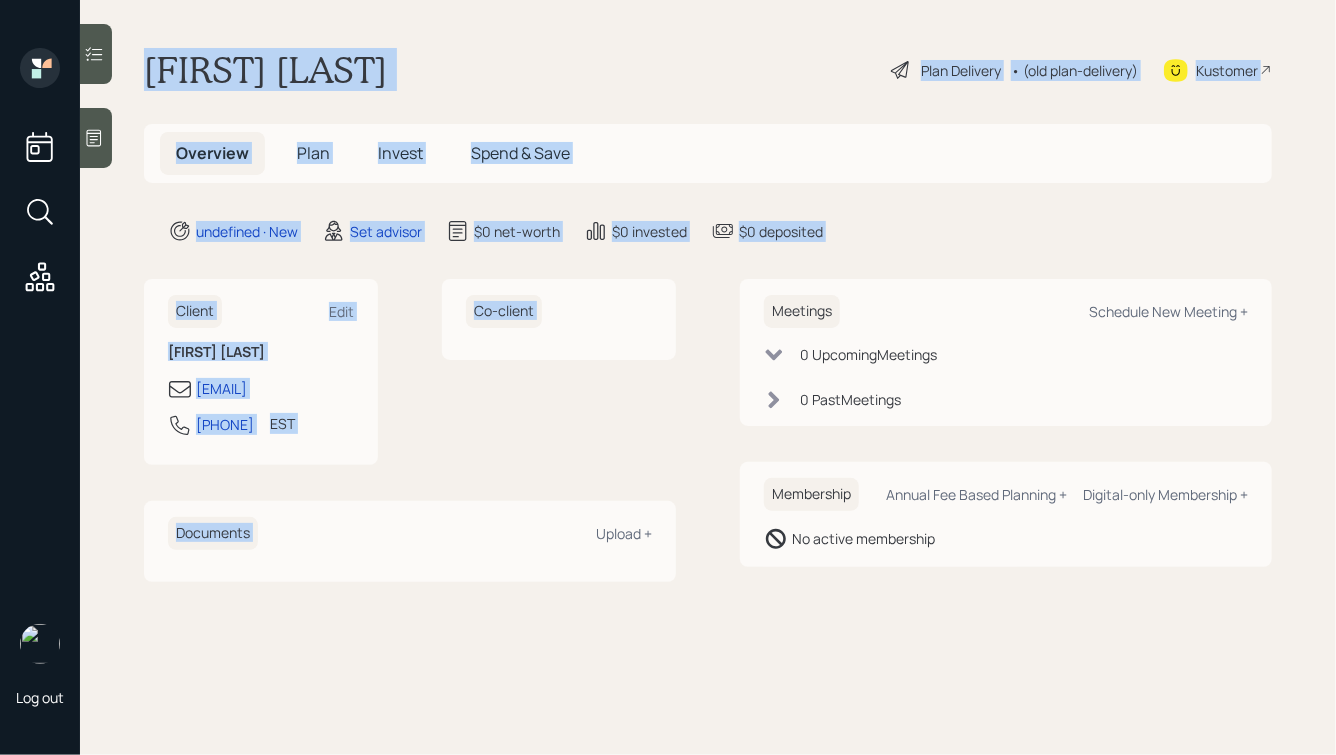 click on "Co-client" at bounding box center (559, 372) 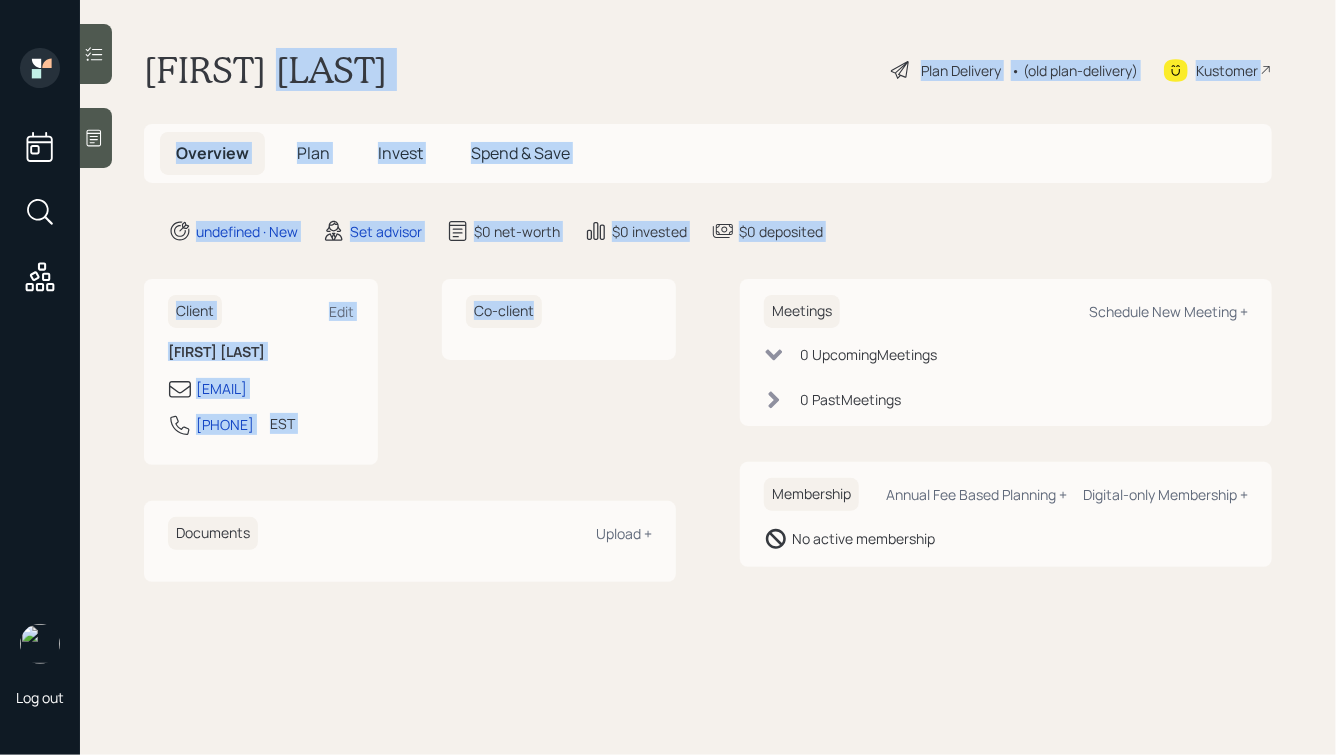 drag, startPoint x: 490, startPoint y: 444, endPoint x: 263, endPoint y: -1, distance: 499.5538 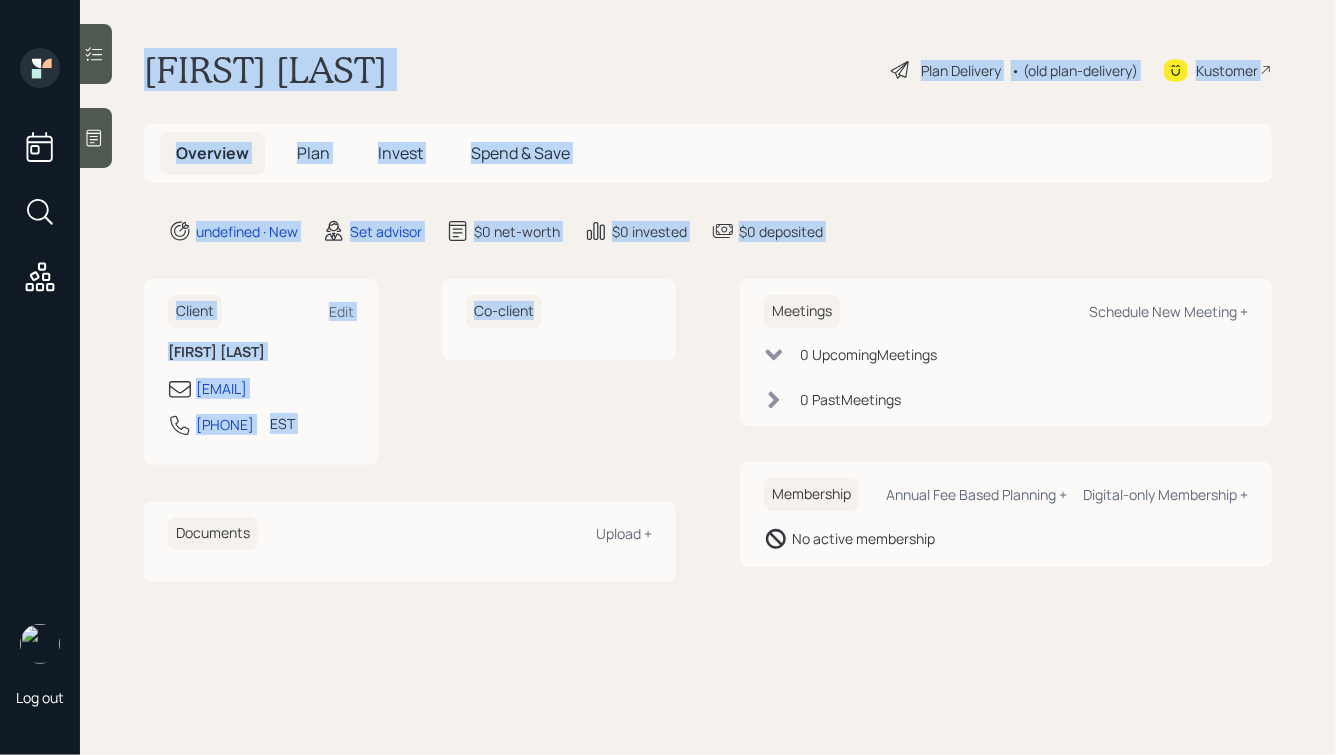click on "[FIRST] [LAST] Plan Delivery • (old plan-delivery) Kustomer Overview Plan Invest Spend & Save undefined ·
New Set advisor $0 net-worth $0 invested $0 deposited Client Edit [FIRST] [LAST] [EMAIL] [PHONE] EST Currently 10:26 AM Co-client Documents Upload + Meetings Schedule New Meeting + 0   Upcoming  Meeting s 0   Past  Meeting s Membership Annual Fee Based Planning + Digital-only Membership + No active membership" at bounding box center (708, 377) 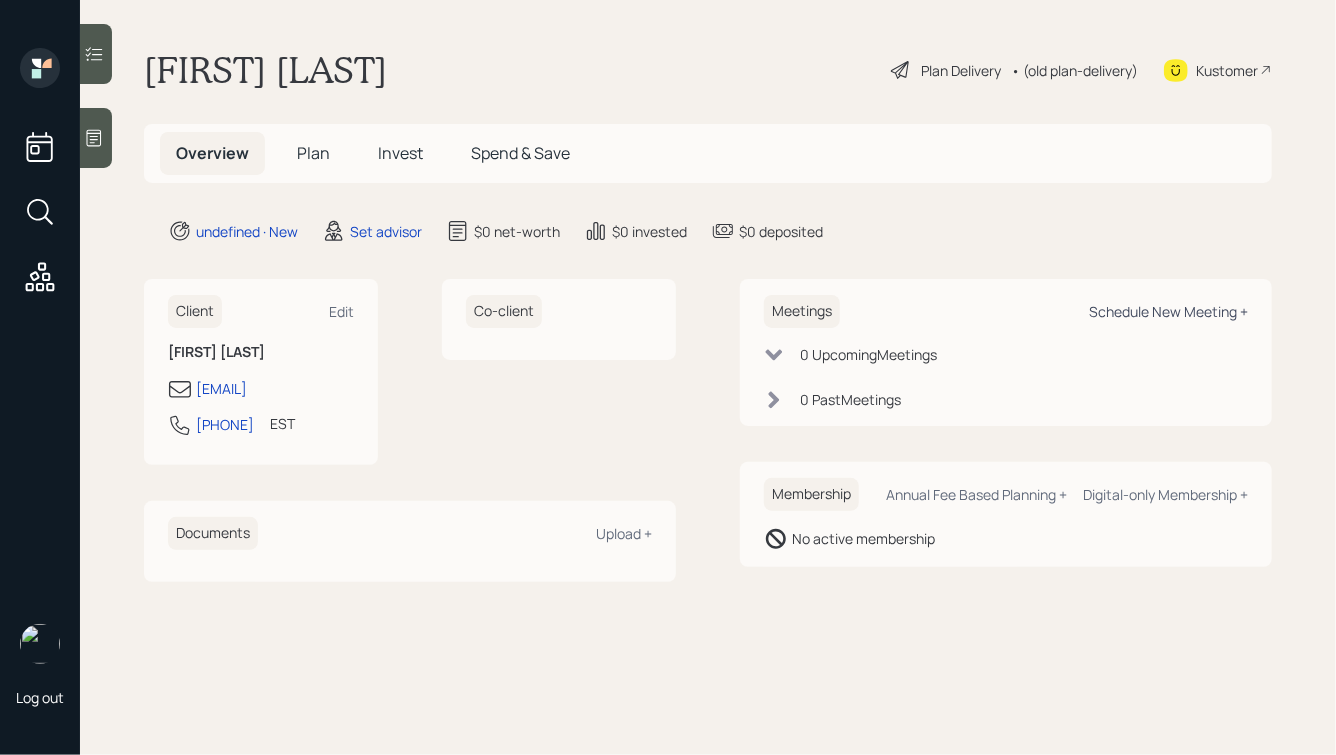 click on "Schedule New Meeting +" at bounding box center (1168, 311) 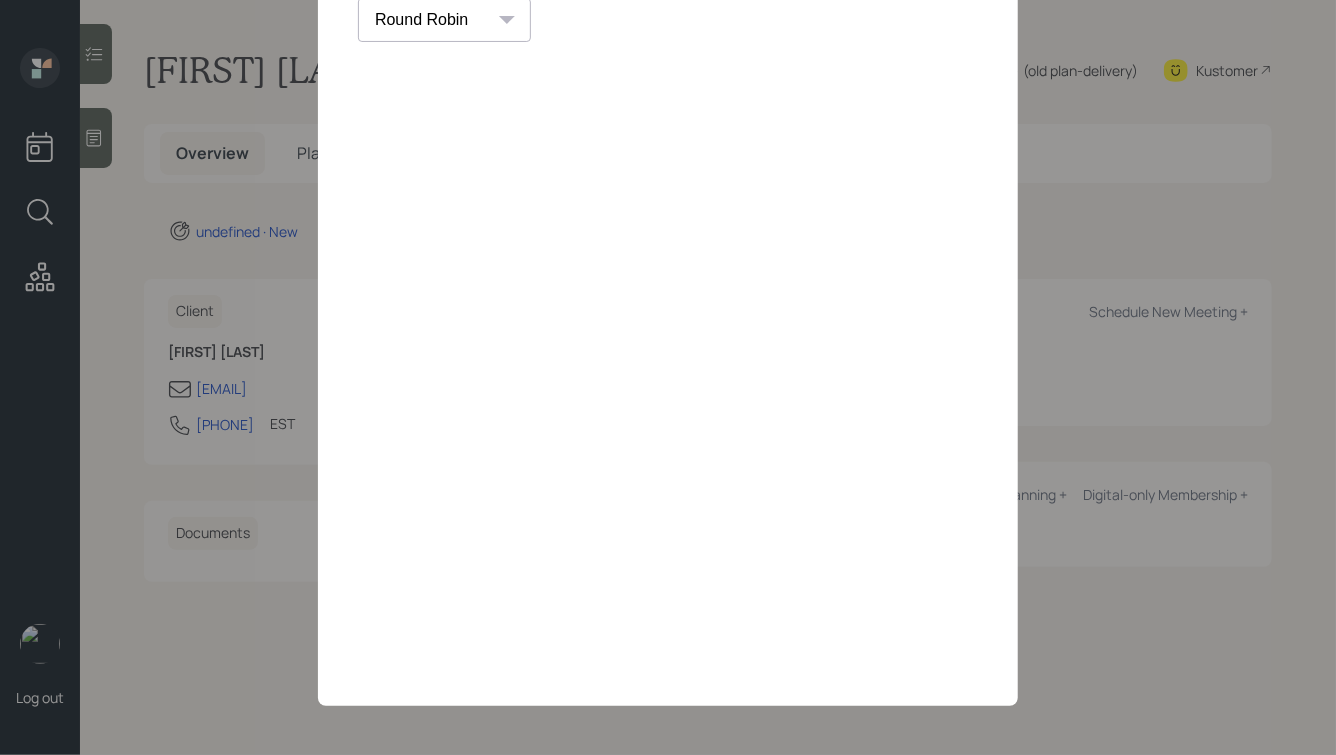 scroll, scrollTop: 0, scrollLeft: 0, axis: both 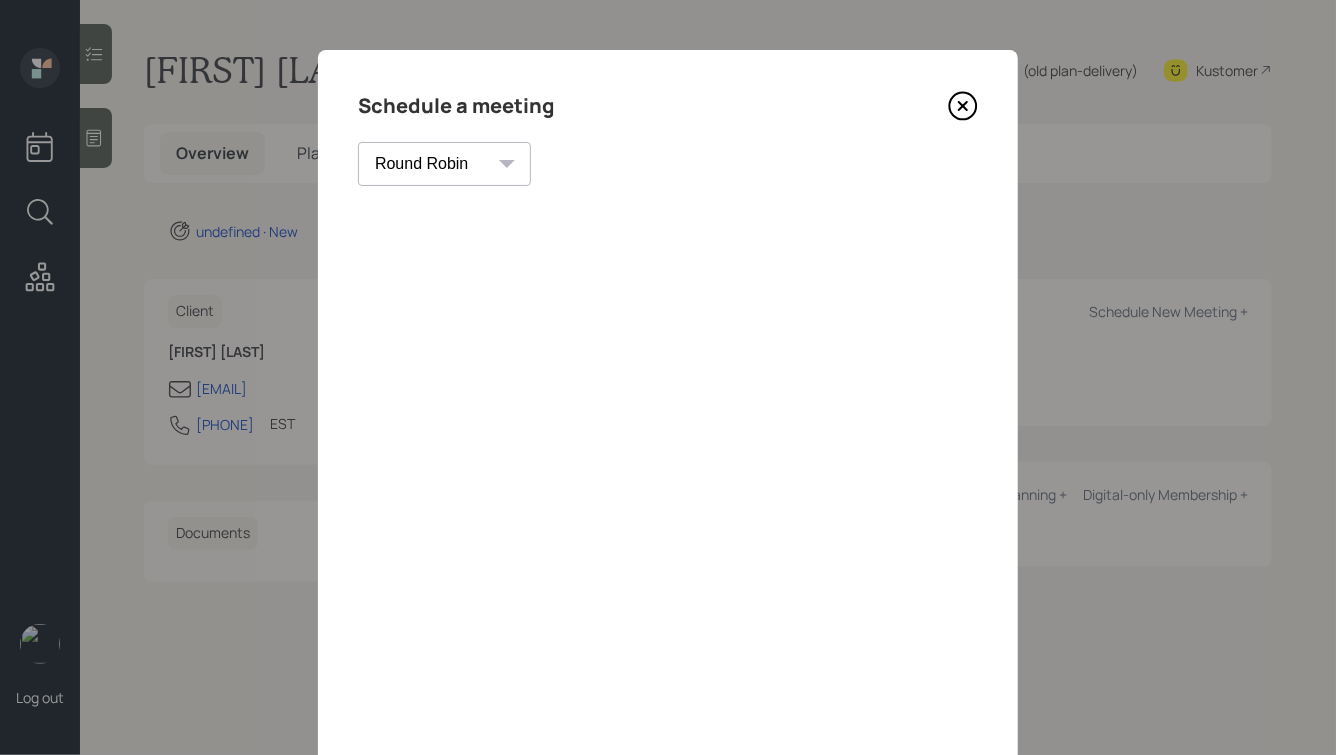 click 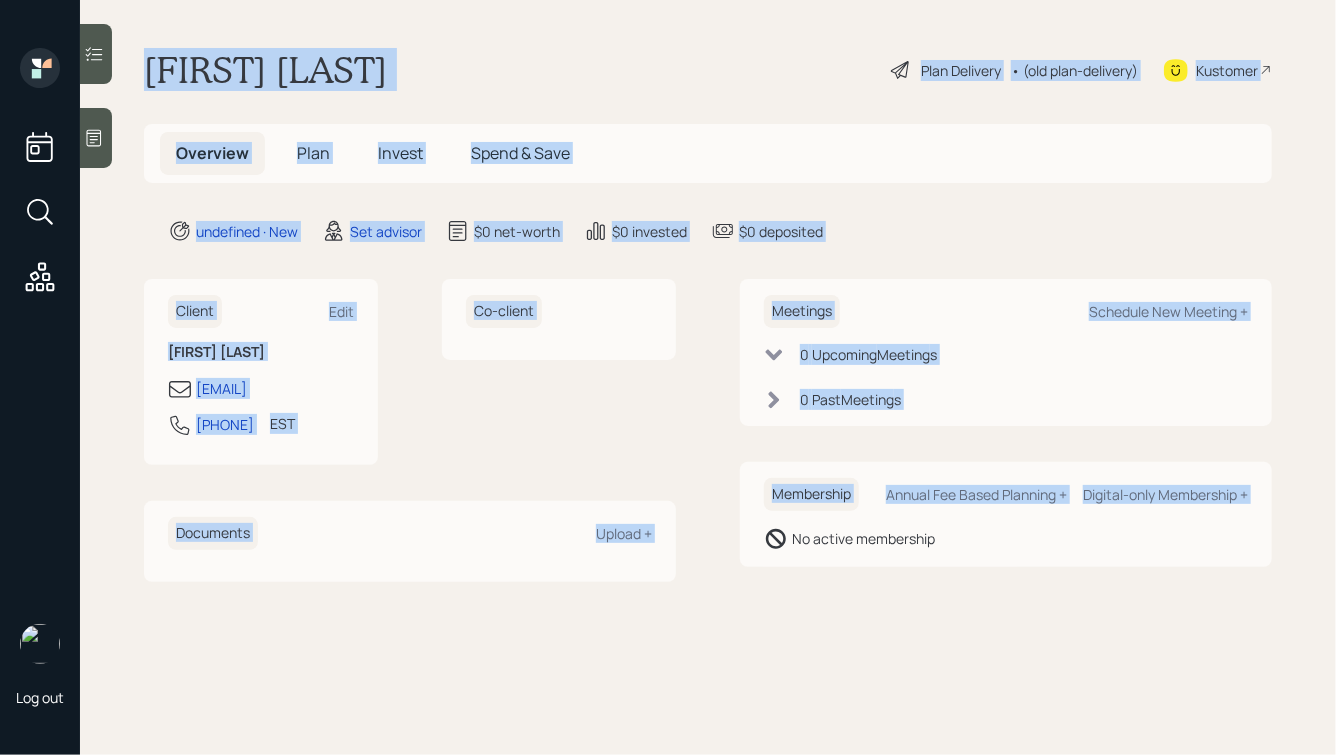 drag, startPoint x: 124, startPoint y: 42, endPoint x: 768, endPoint y: 611, distance: 859.35846 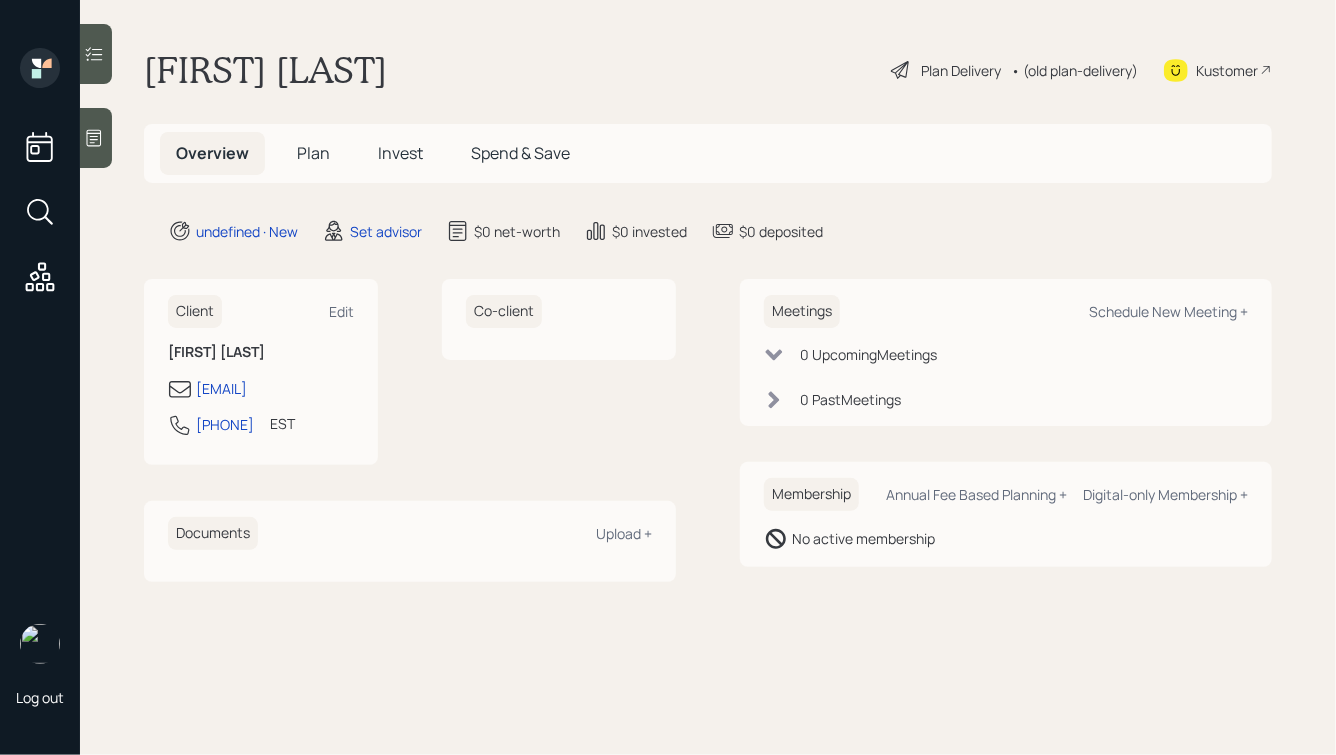 click on "[FIRST] [LAST] Plan Delivery • (old plan-delivery) Kustomer Overview Plan Invest Spend & Save undefined ·
New Set advisor $0 net-worth $0 invested $0 deposited Client Edit [FIRST] [LAST] [EMAIL] [PHONE] EST Currently 10:28 AM Co-client Documents Upload + Meetings Schedule New Meeting + 0   Upcoming  Meeting s 0   Past  Meeting s Membership Annual Fee Based Planning + Digital-only Membership + No active membership" at bounding box center [708, 377] 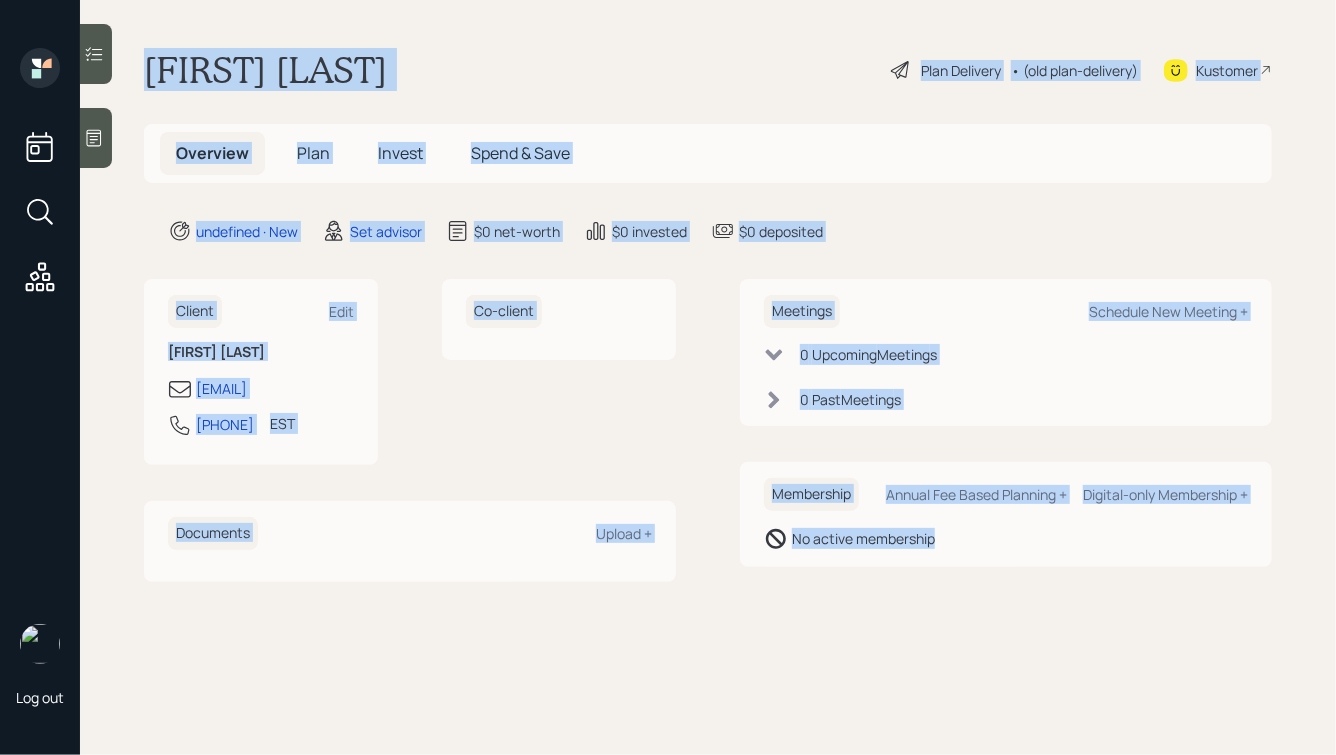 drag, startPoint x: 987, startPoint y: 600, endPoint x: 423, endPoint y: -65, distance: 871.96387 